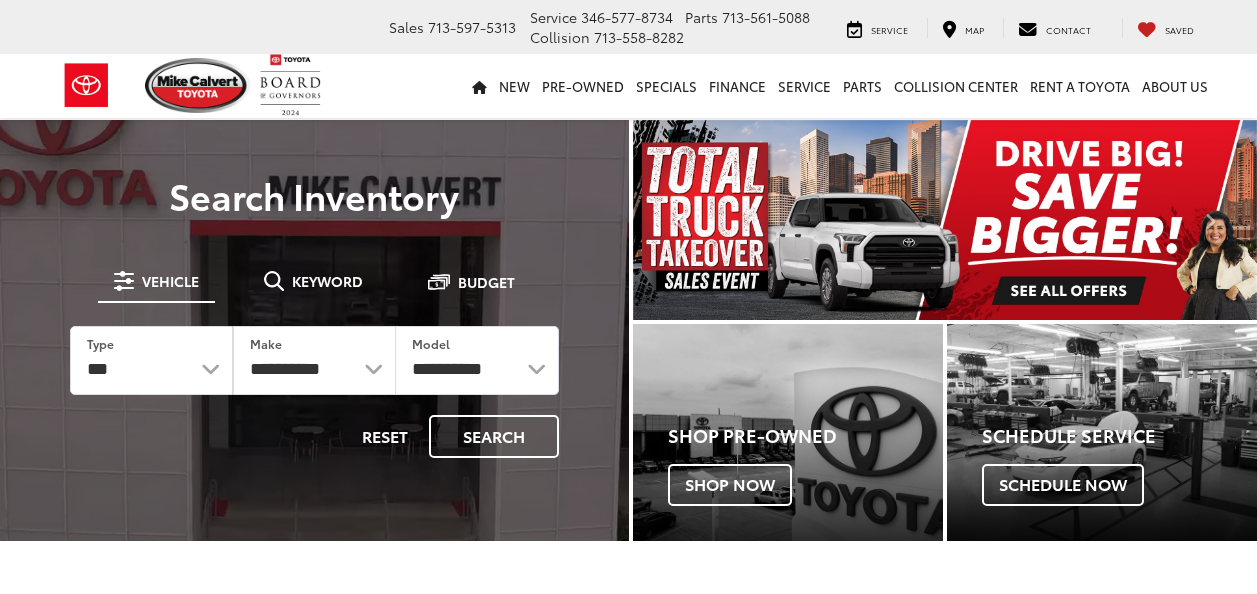 scroll, scrollTop: 0, scrollLeft: 0, axis: both 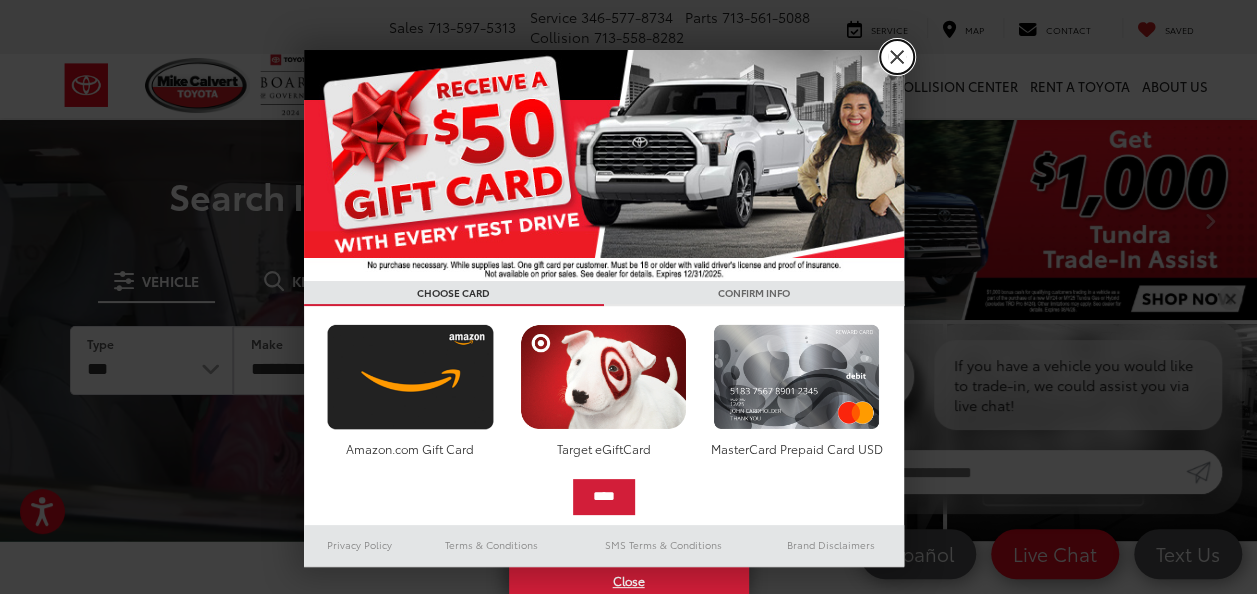 click on "X" at bounding box center [897, 57] 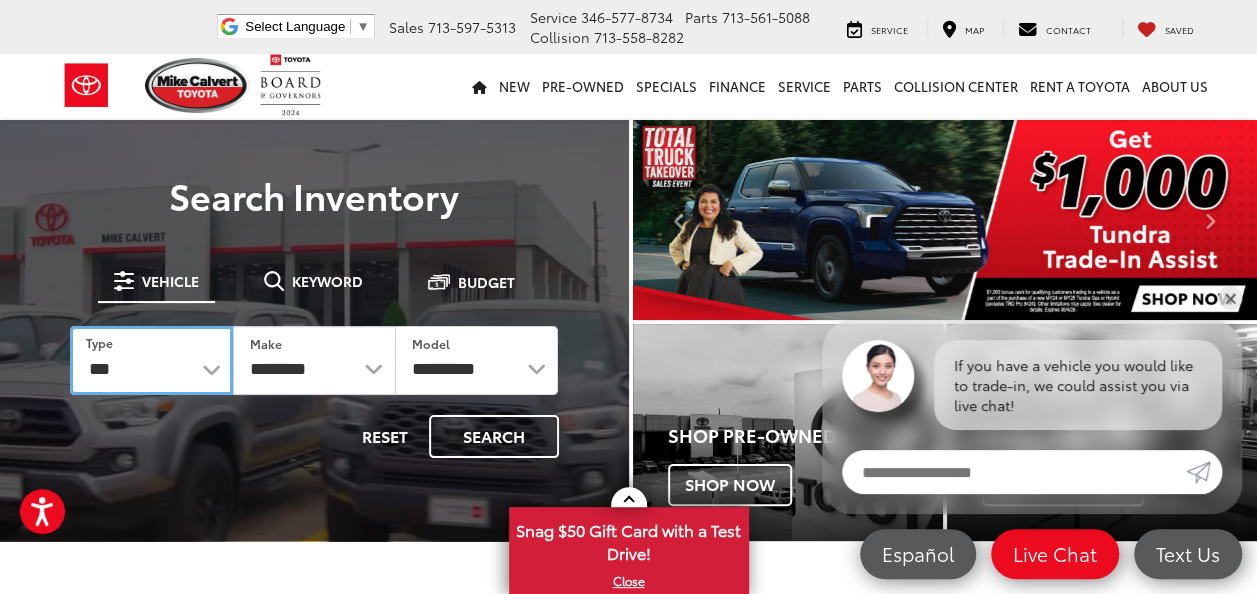 click on "***
***
****
*********" at bounding box center (151, 360) 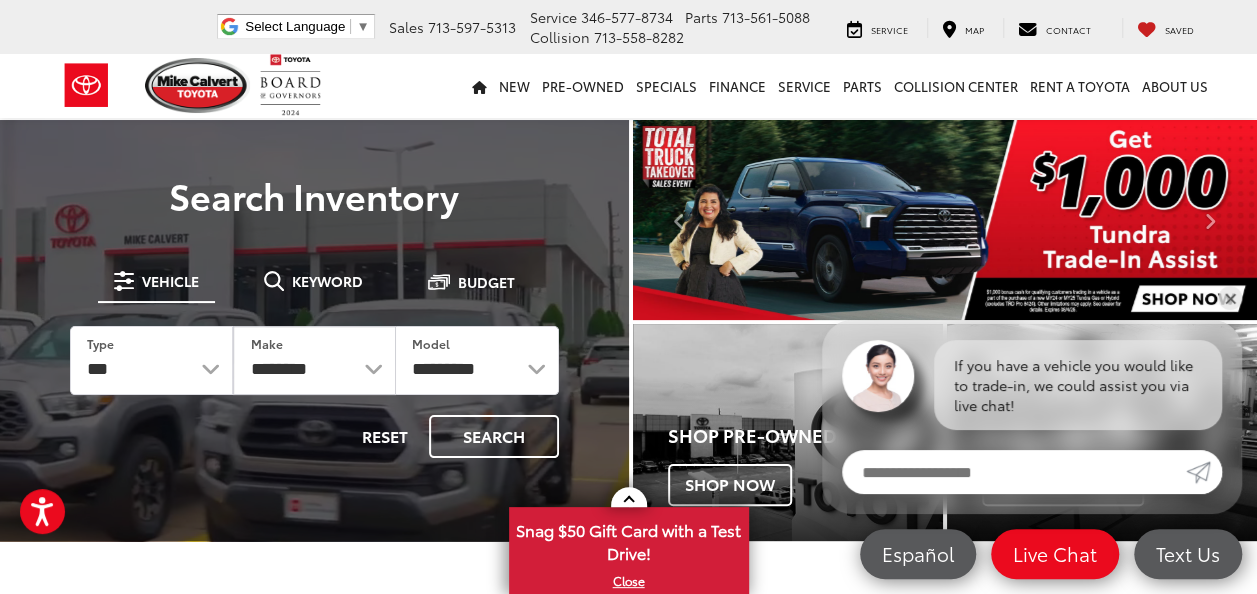 scroll, scrollTop: 0, scrollLeft: 0, axis: both 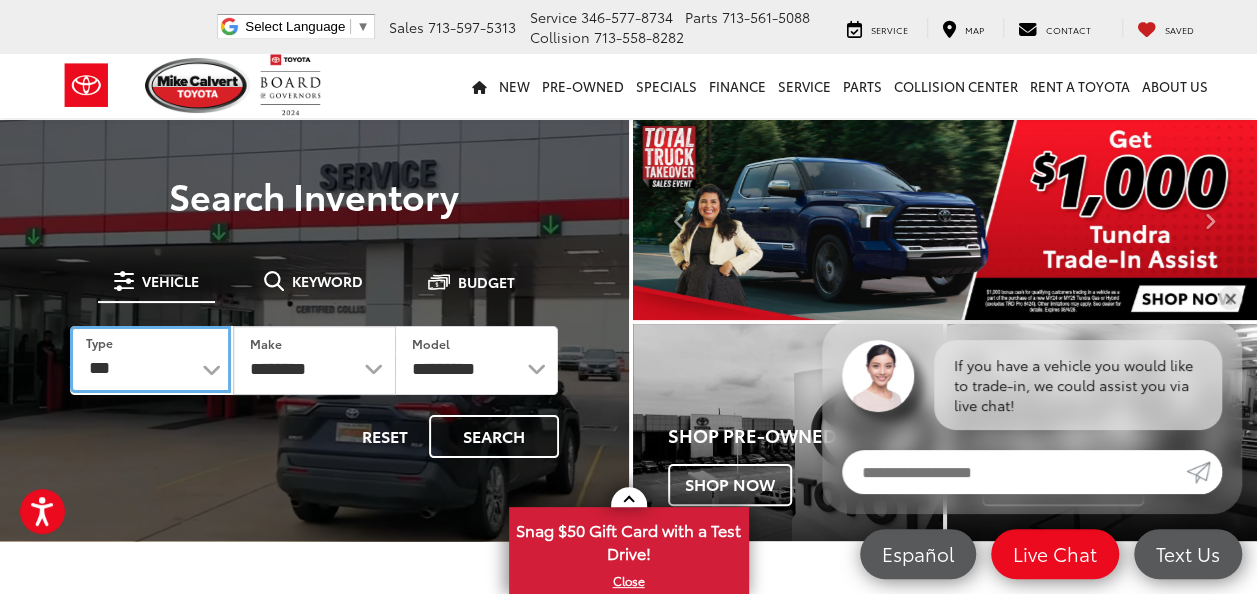 click on "***
***
****
*********" at bounding box center (150, 360) 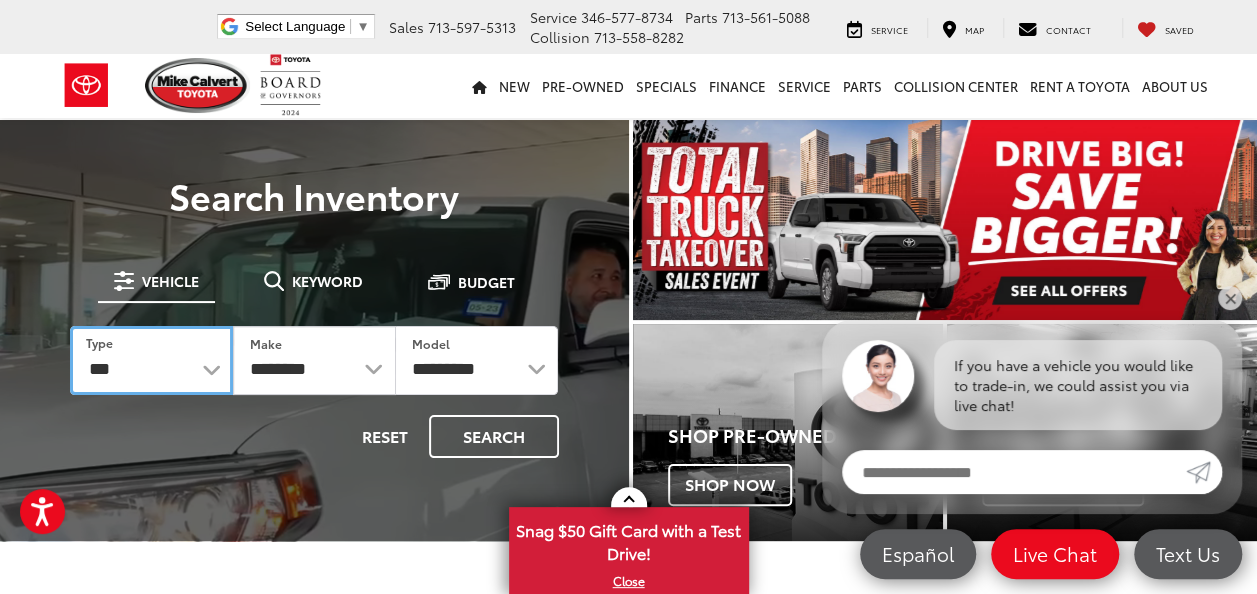 select on "******" 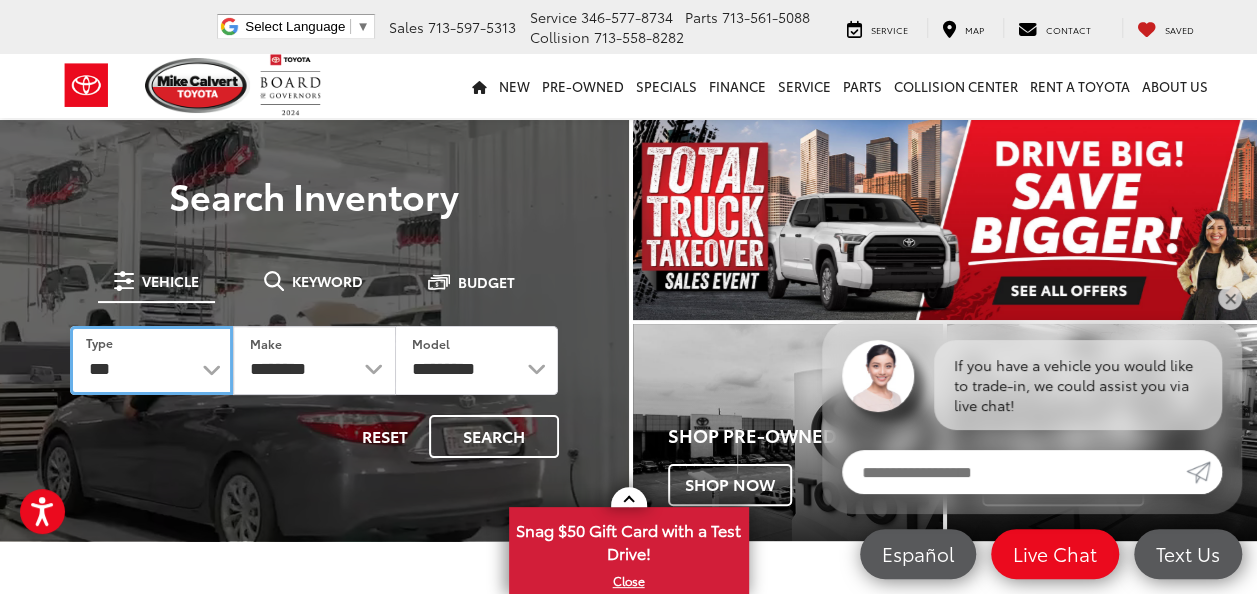 click on "***
***
****
*********" at bounding box center [151, 360] 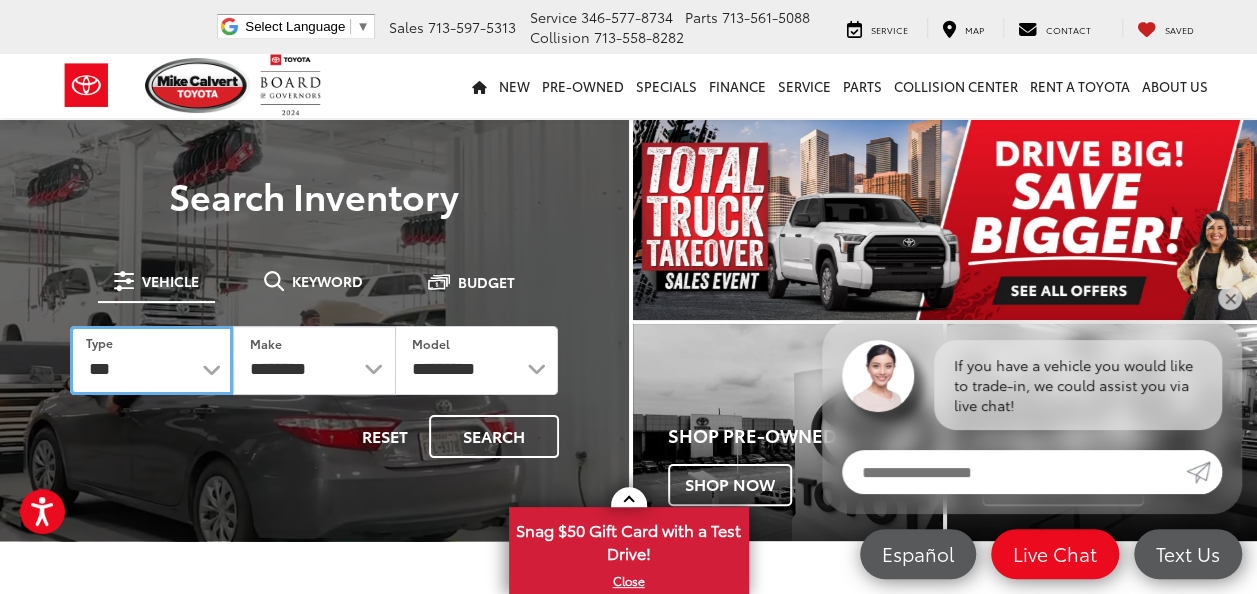 select on "******" 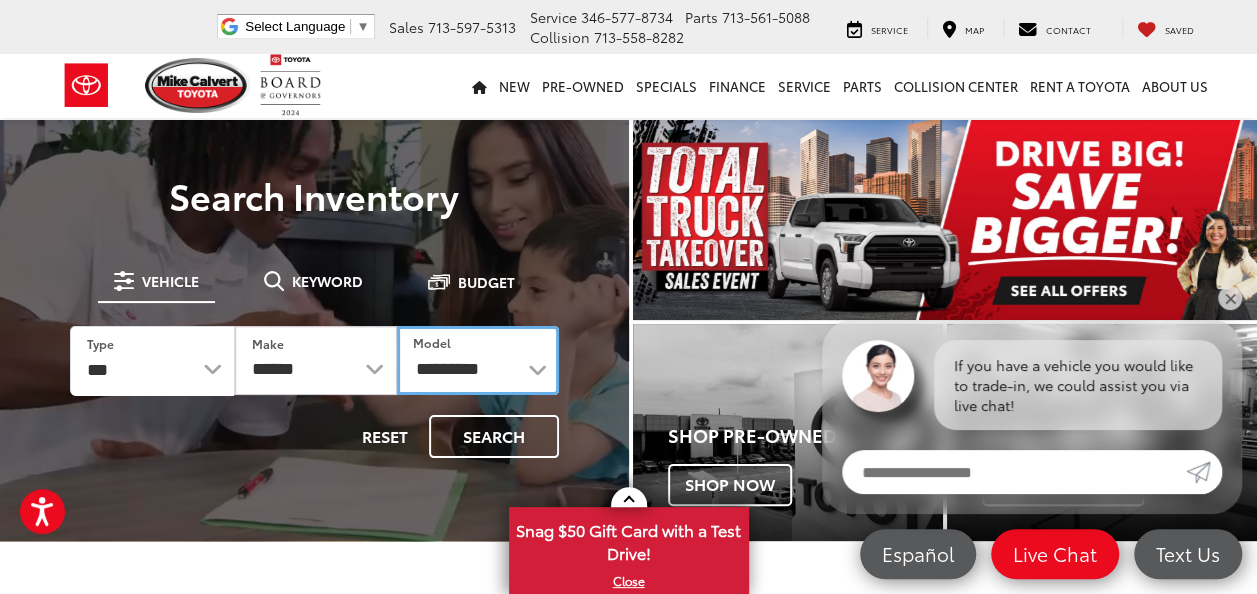 click on "**********" at bounding box center (478, 360) 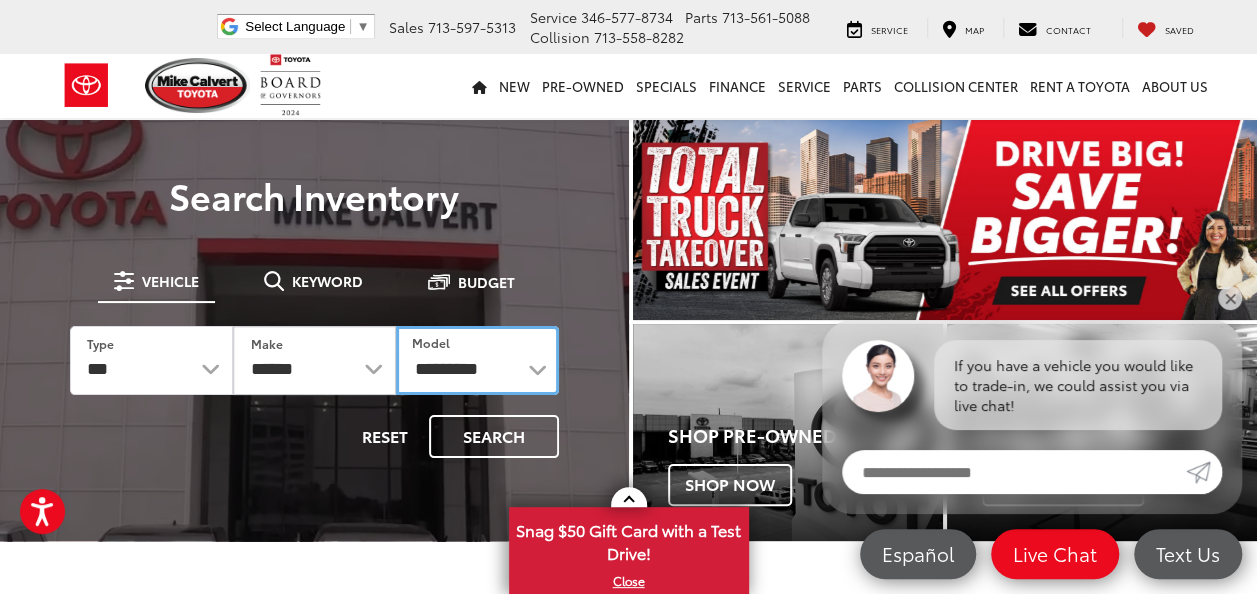 click on "**********" at bounding box center [477, 360] 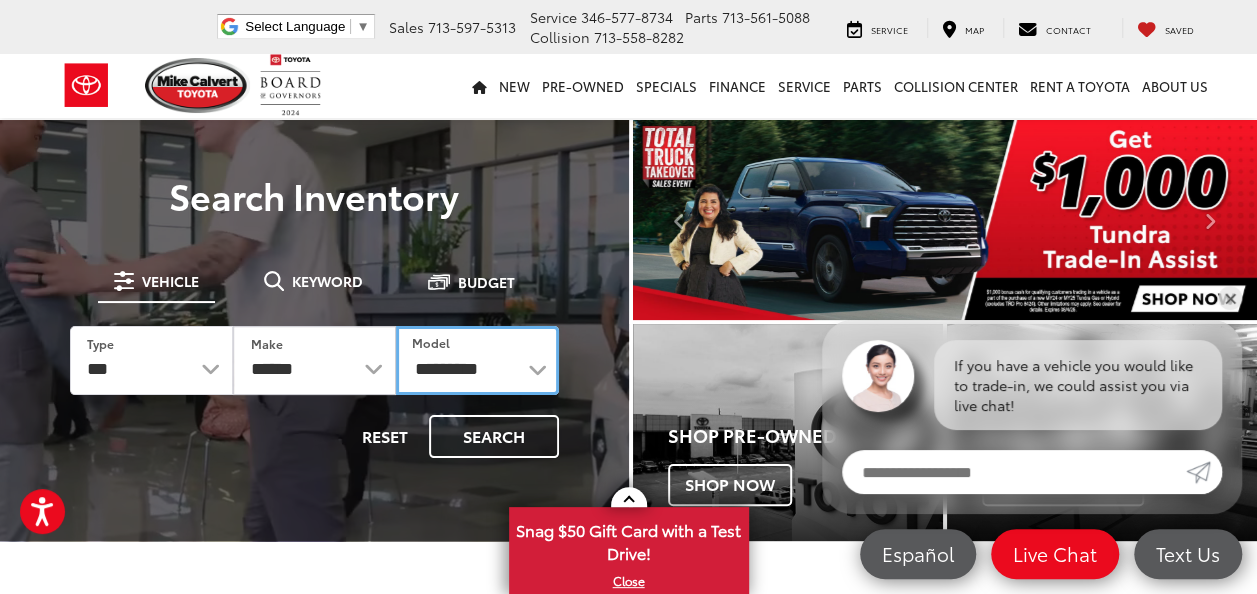 click on "**********" at bounding box center (477, 360) 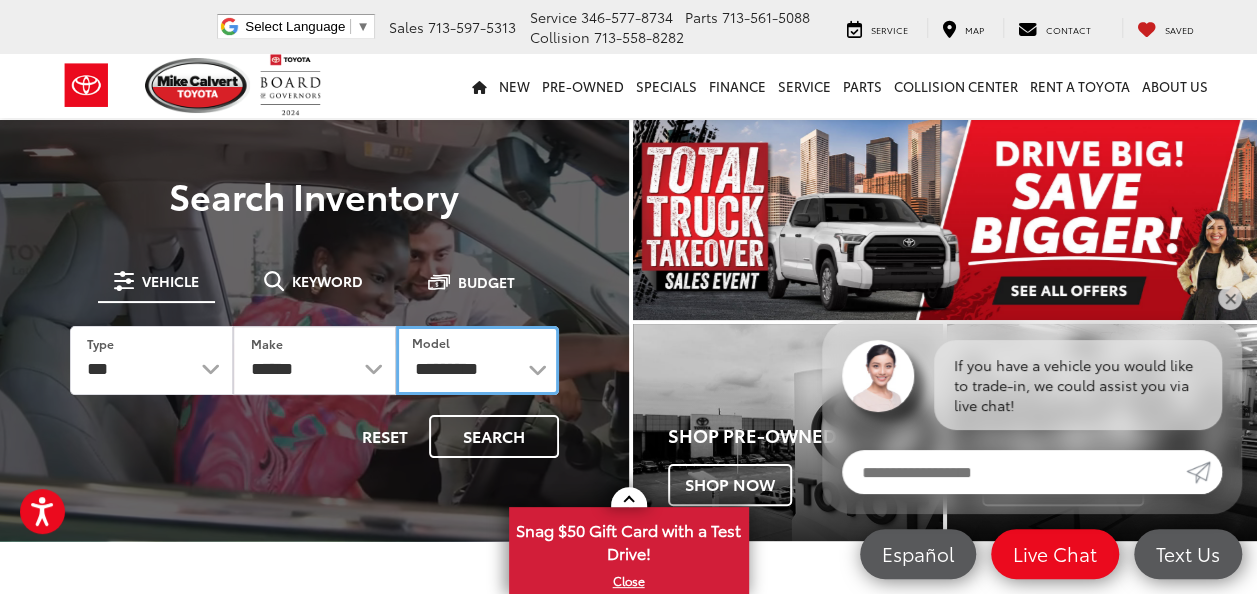 select on "**********" 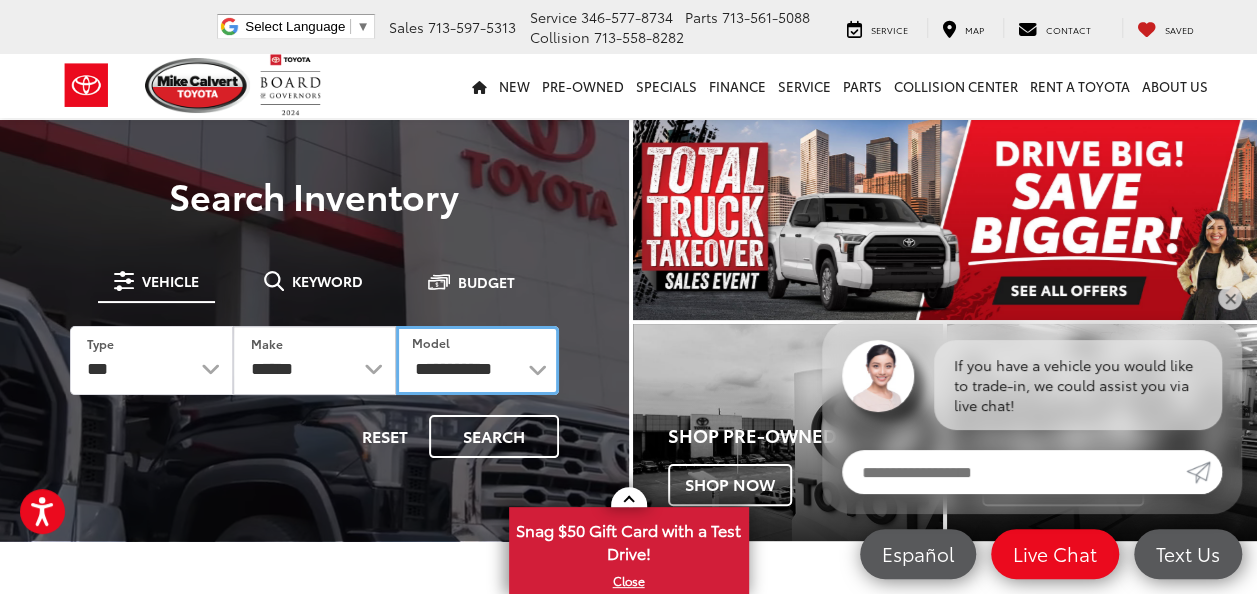 click on "**********" at bounding box center (477, 360) 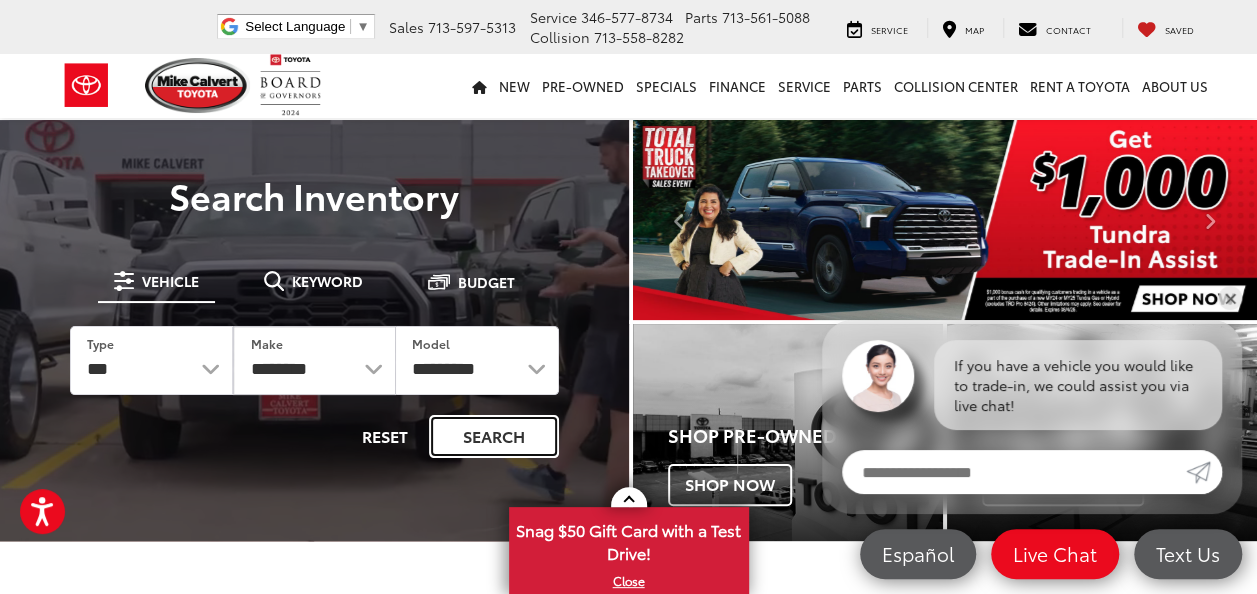click on "Search" at bounding box center (494, 436) 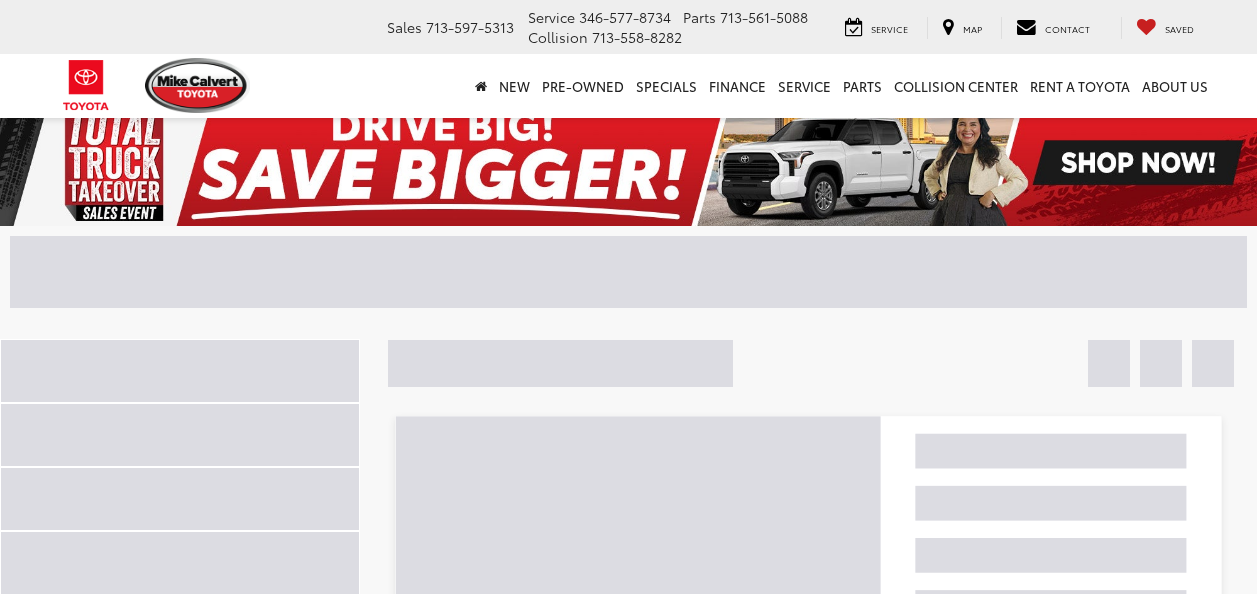 scroll, scrollTop: 0, scrollLeft: 0, axis: both 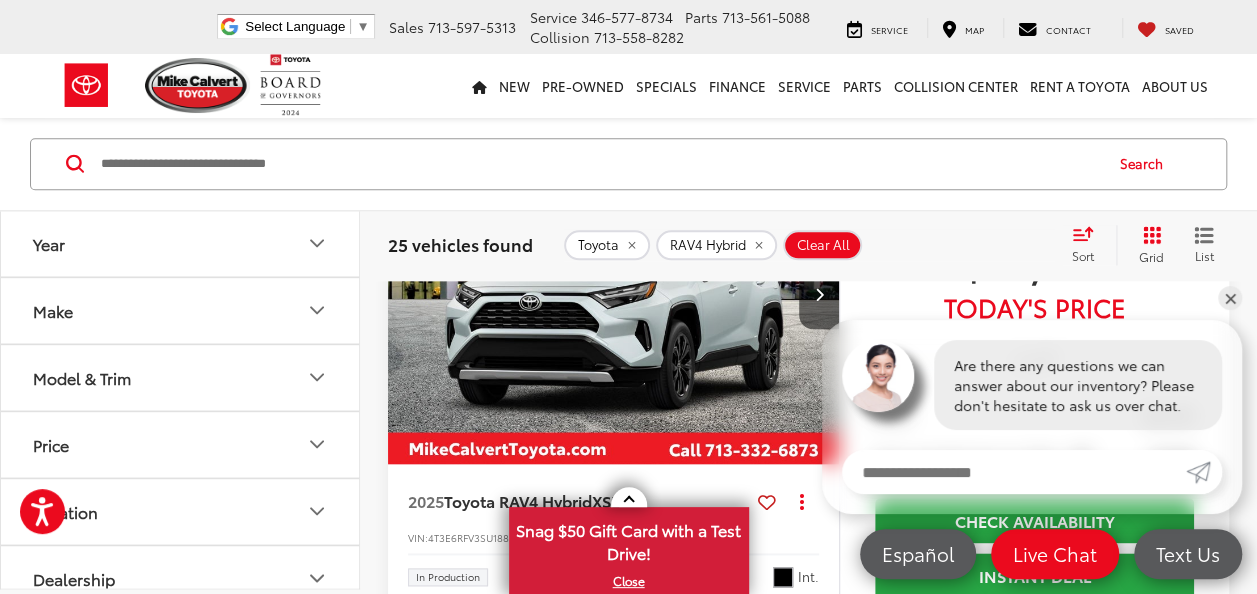 click 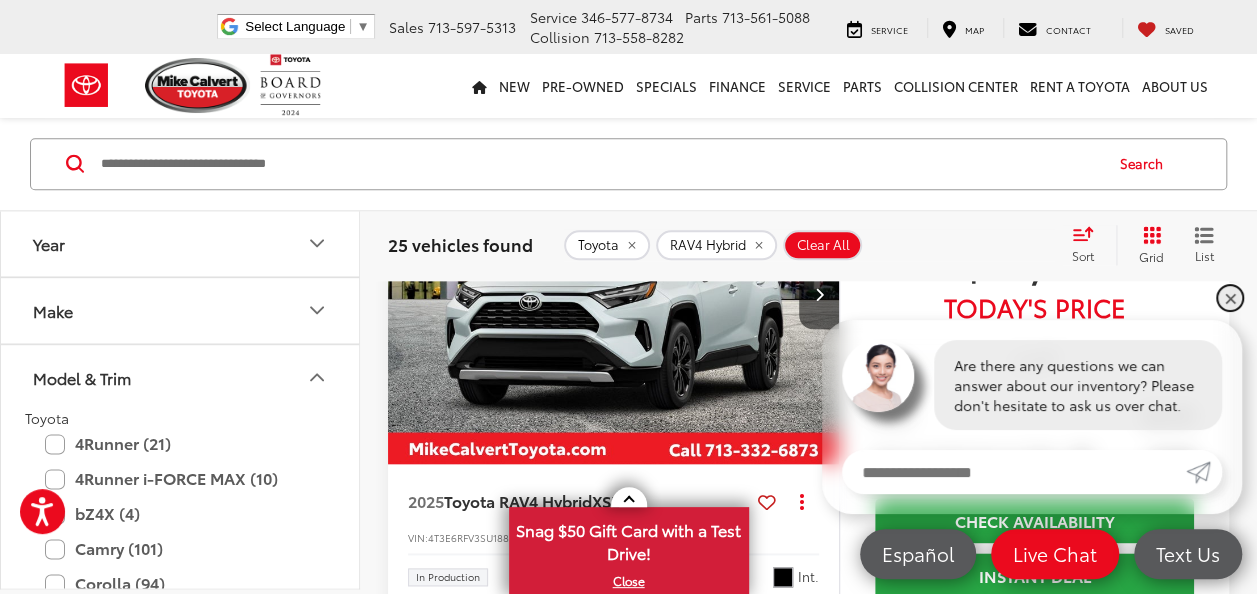 click on "✕" at bounding box center [1230, 298] 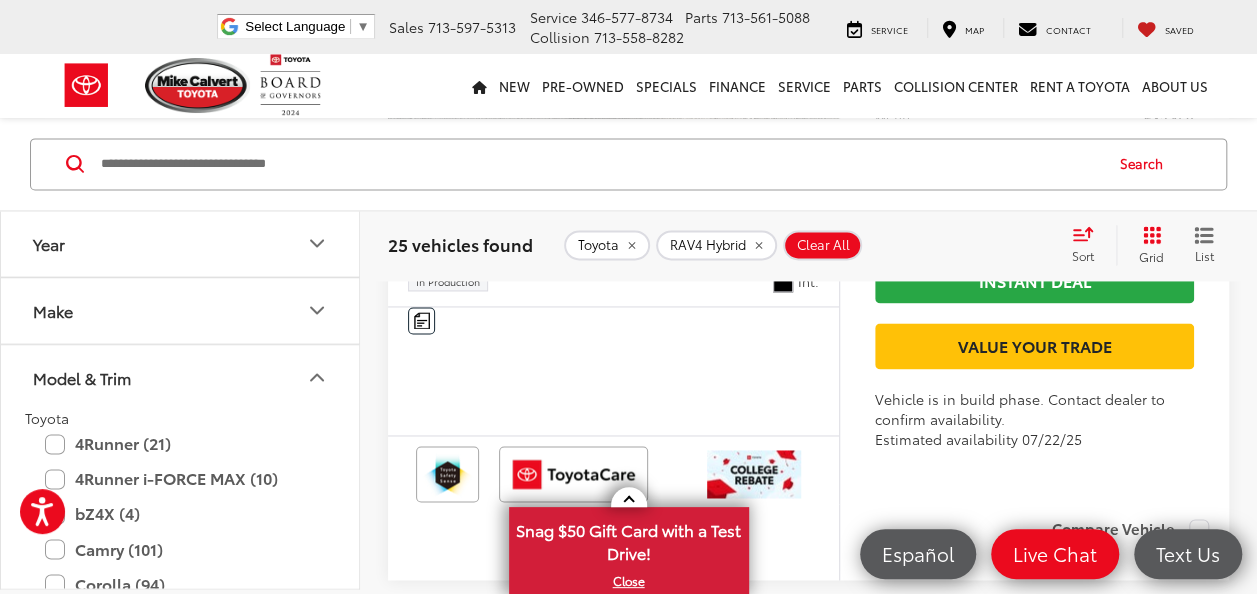 scroll, scrollTop: 1382, scrollLeft: 0, axis: vertical 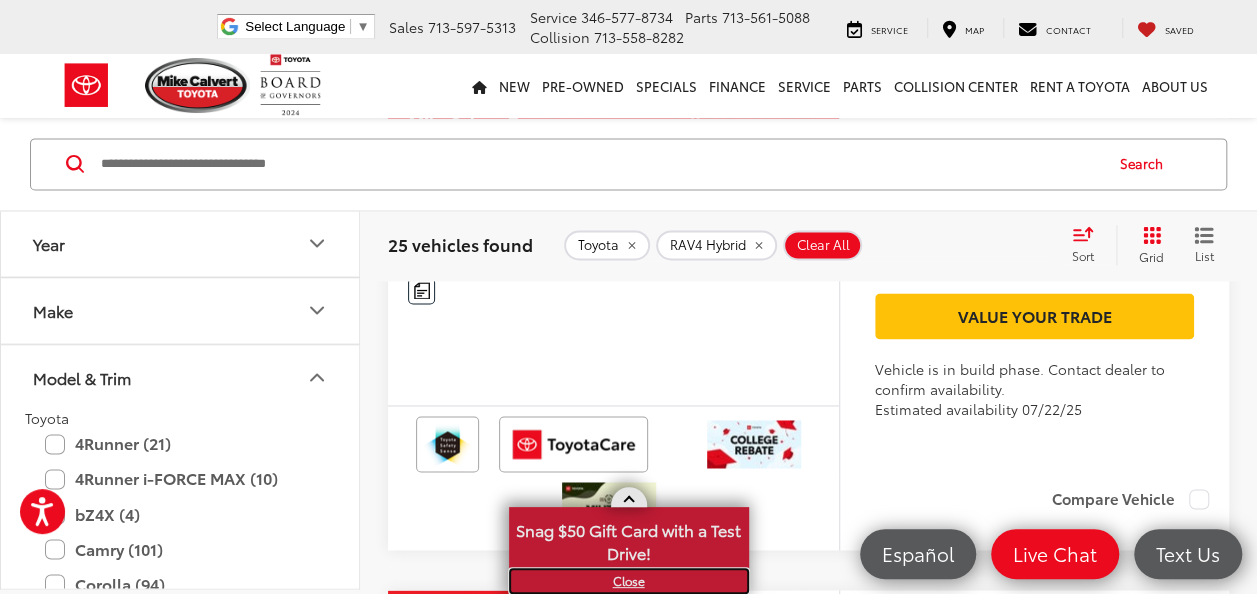 click on "X" at bounding box center (629, 581) 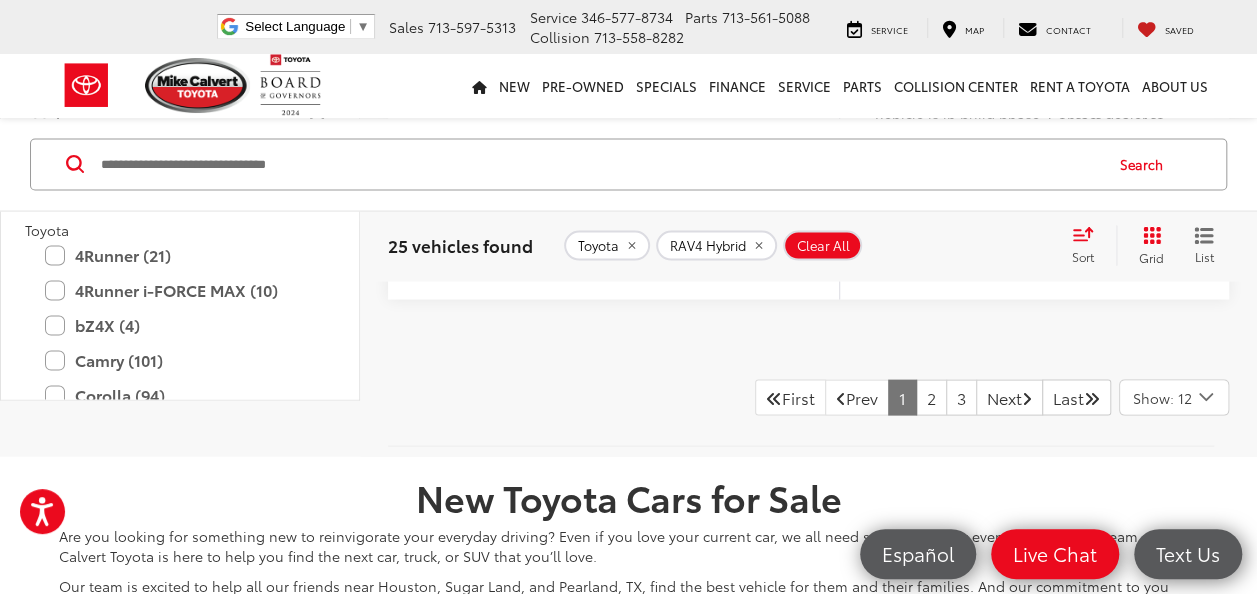 scroll, scrollTop: 9479, scrollLeft: 0, axis: vertical 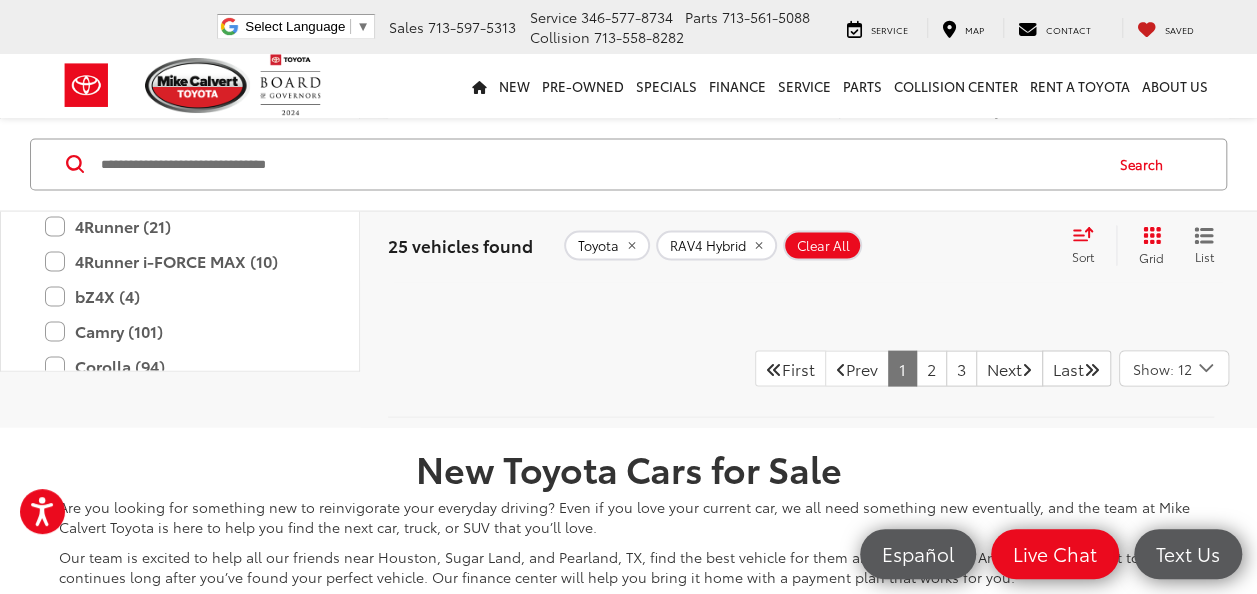 click 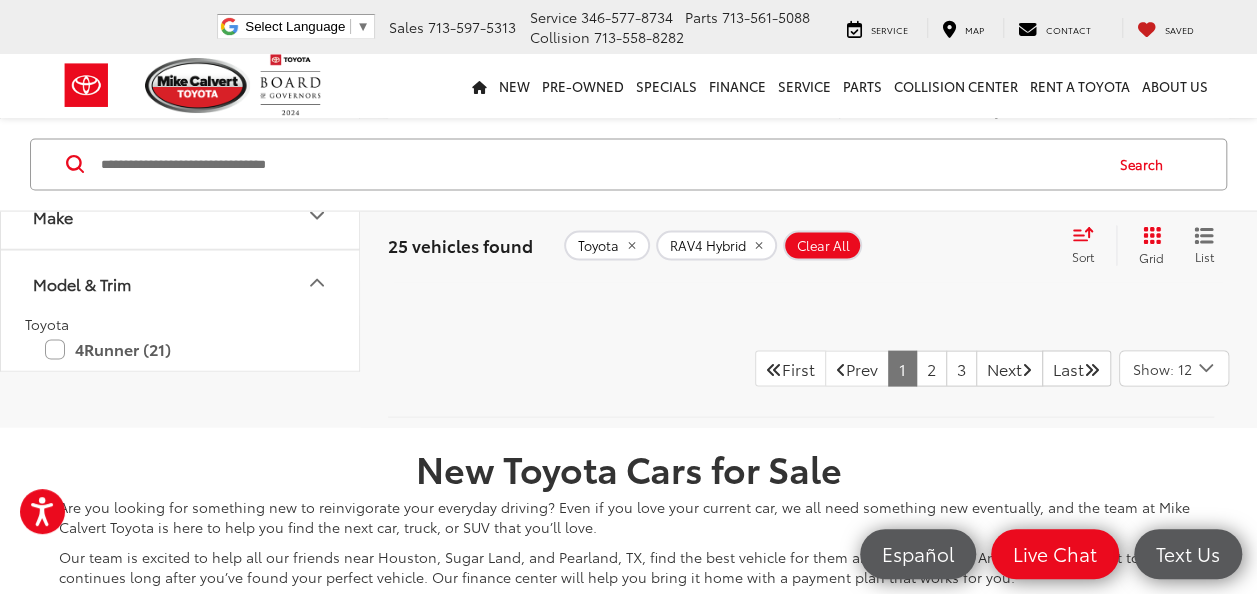 drag, startPoint x: 1255, startPoint y: 458, endPoint x: 1274, endPoint y: 532, distance: 76.40026 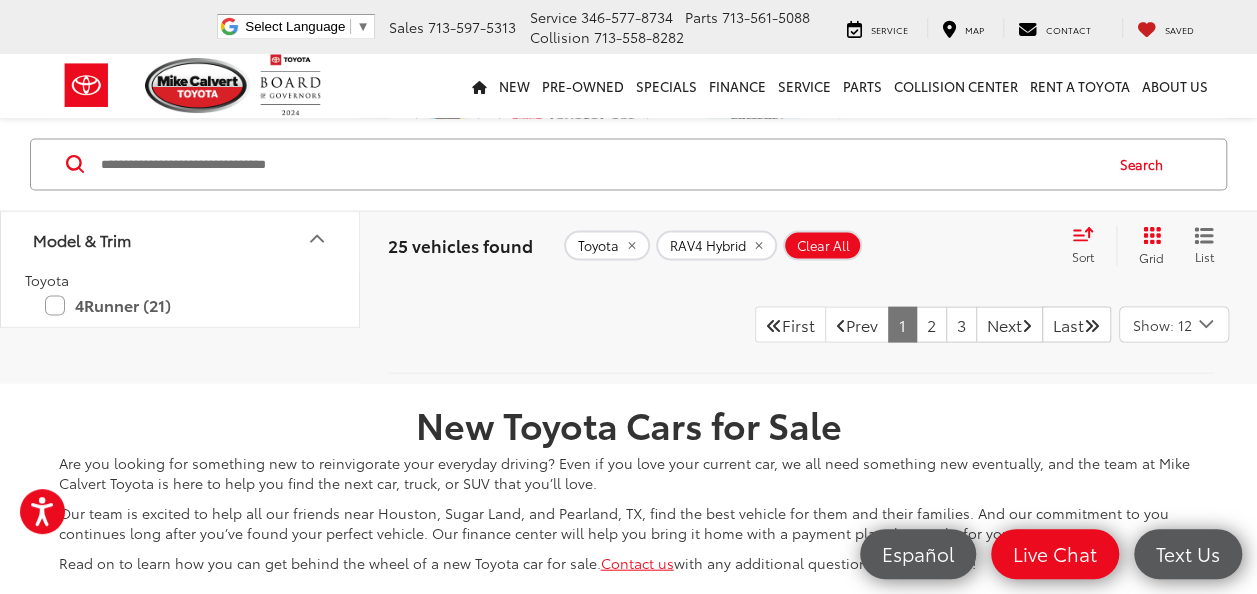 scroll, scrollTop: 9464, scrollLeft: 0, axis: vertical 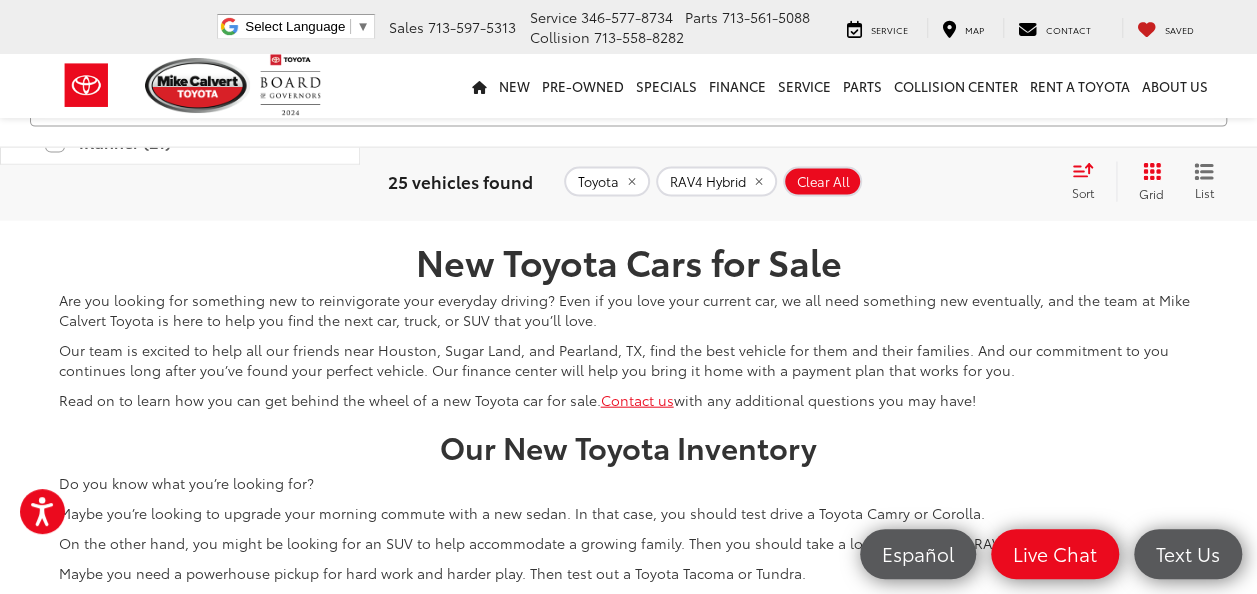 click 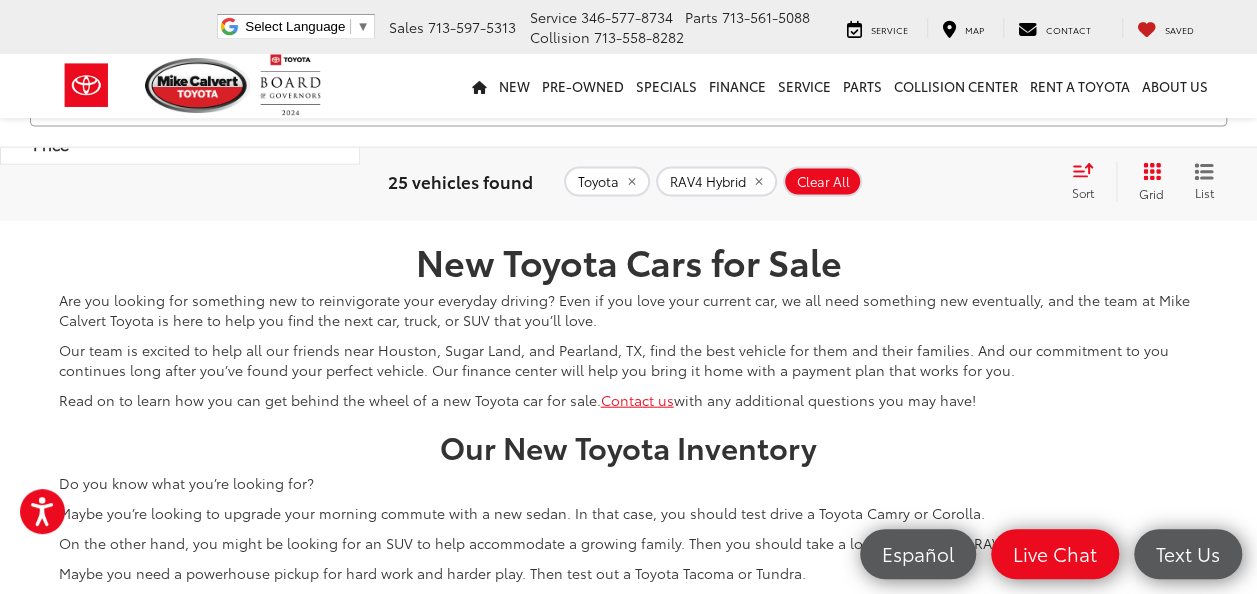 click 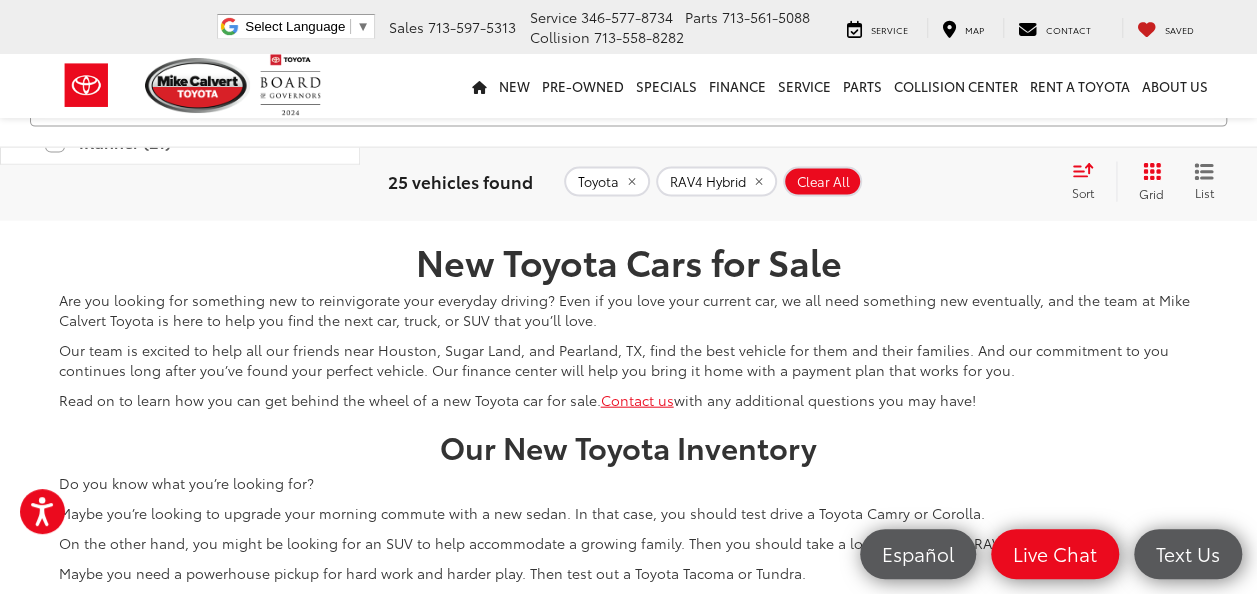 click 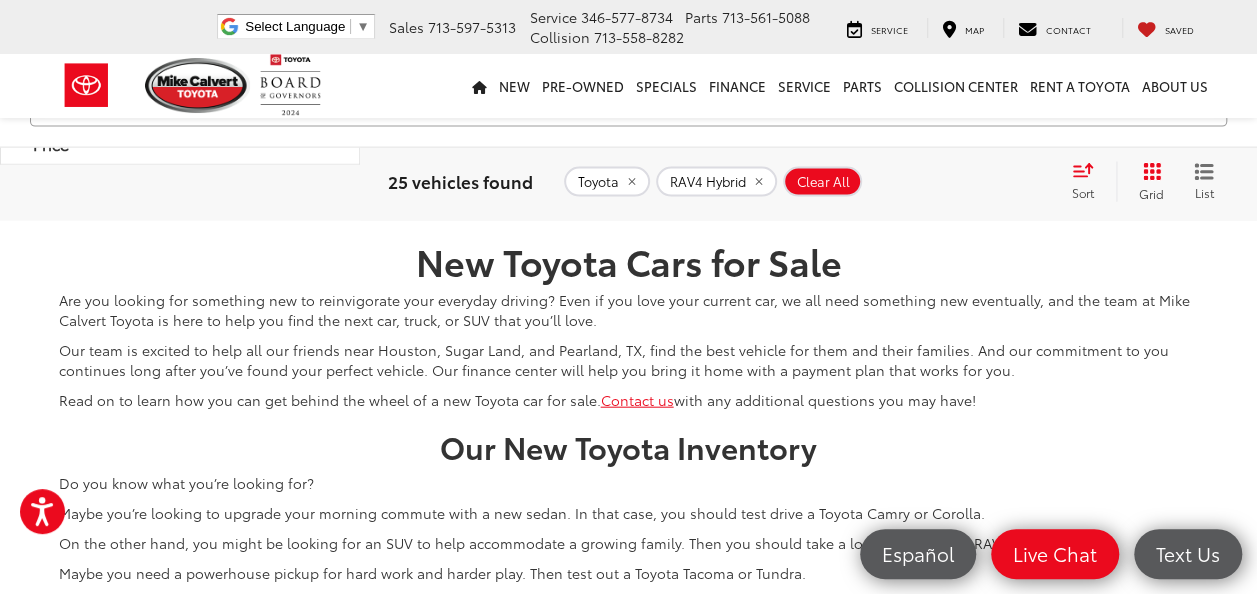 click 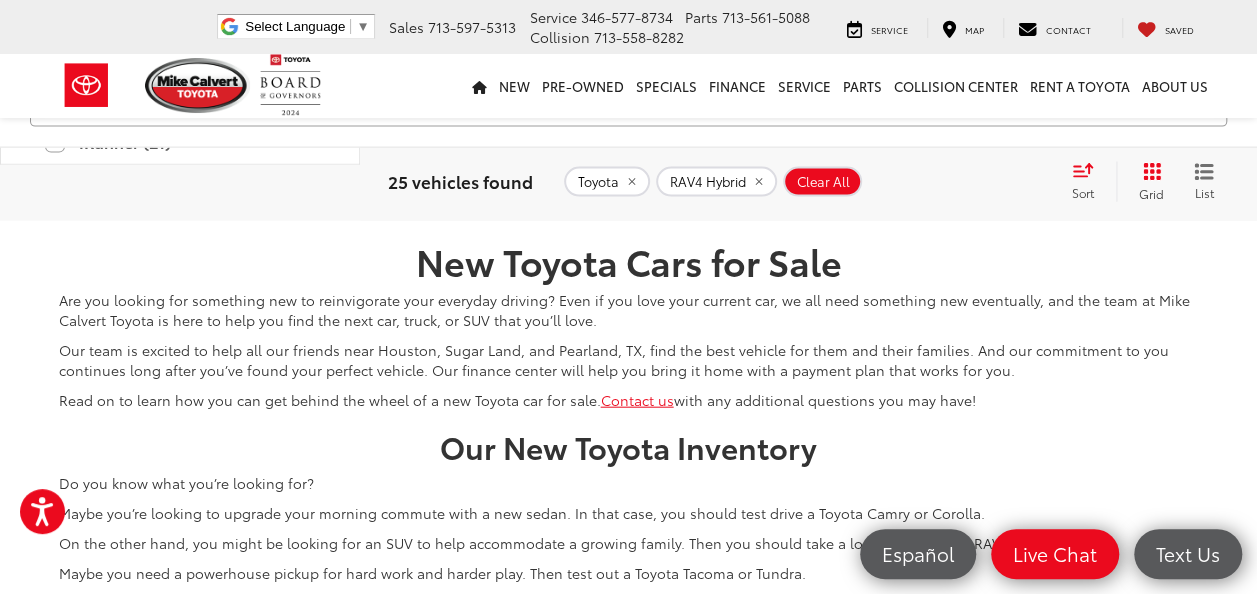 click 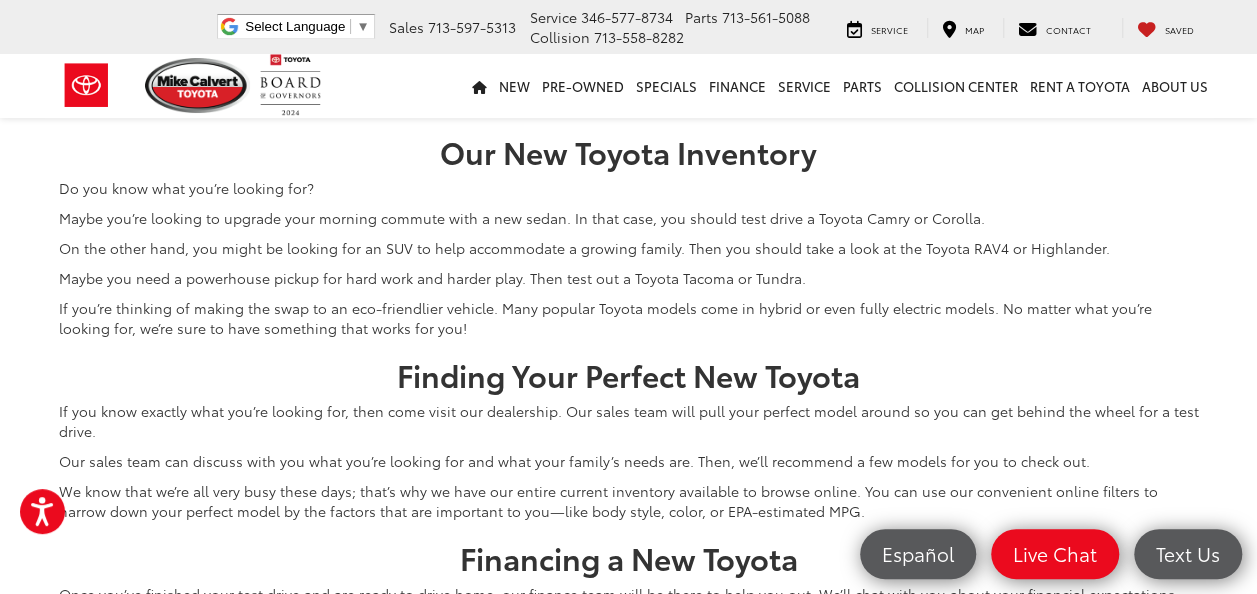 scroll, scrollTop: 9952, scrollLeft: 0, axis: vertical 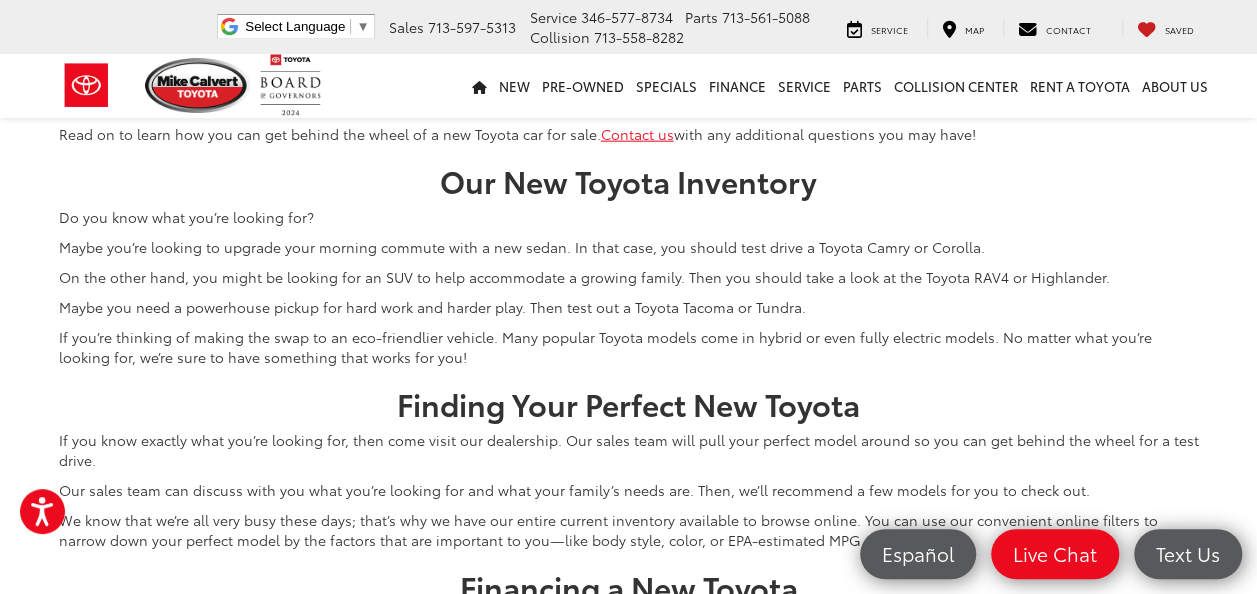 click at bounding box center (600, -165) 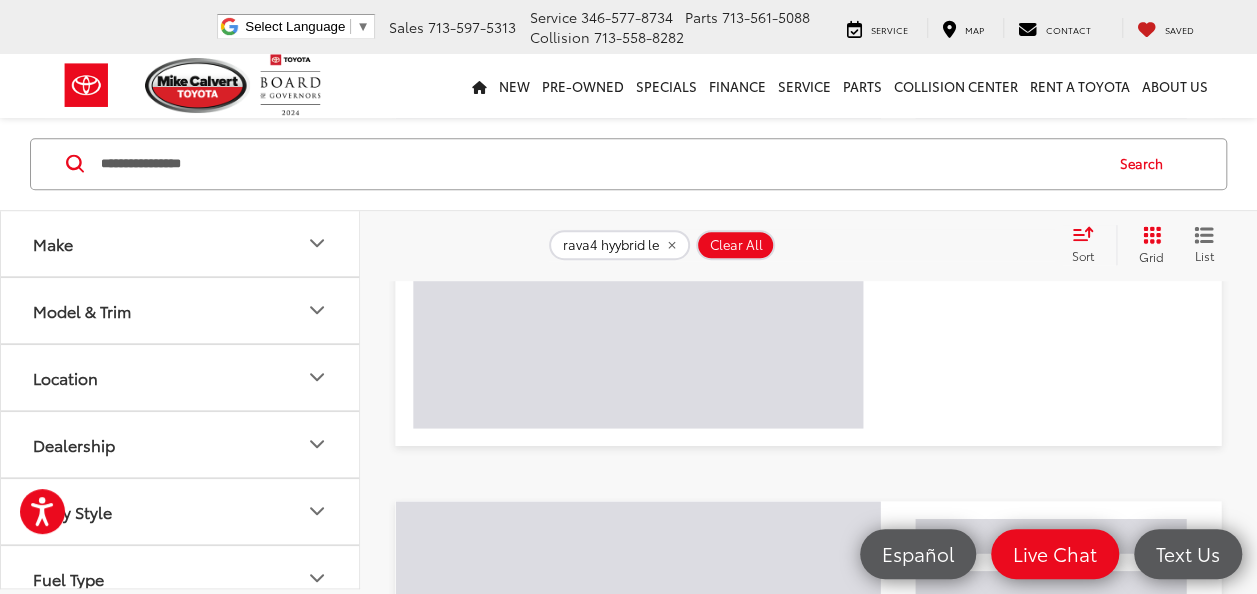 scroll, scrollTop: 108, scrollLeft: 0, axis: vertical 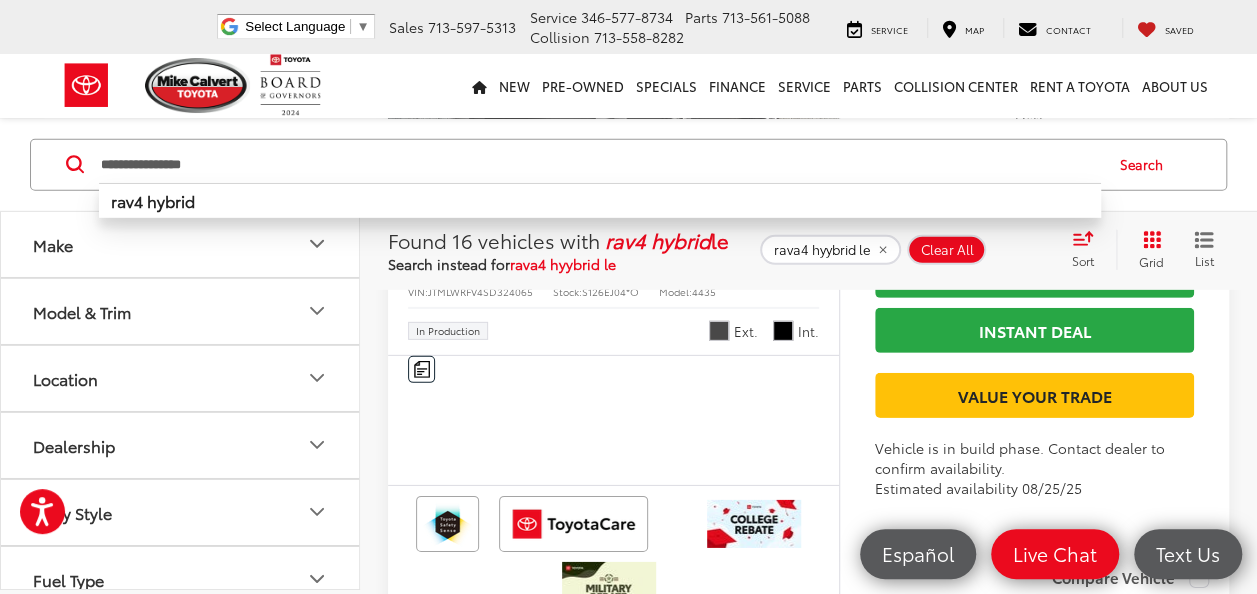 click at bounding box center (614, 49) 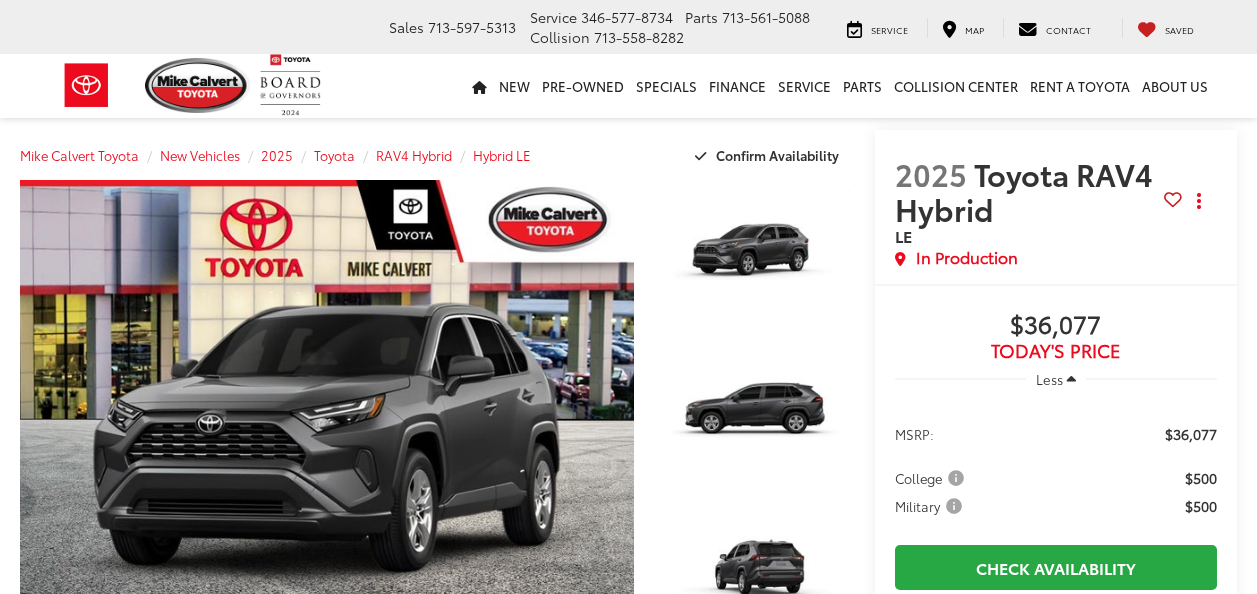 scroll, scrollTop: 0, scrollLeft: 0, axis: both 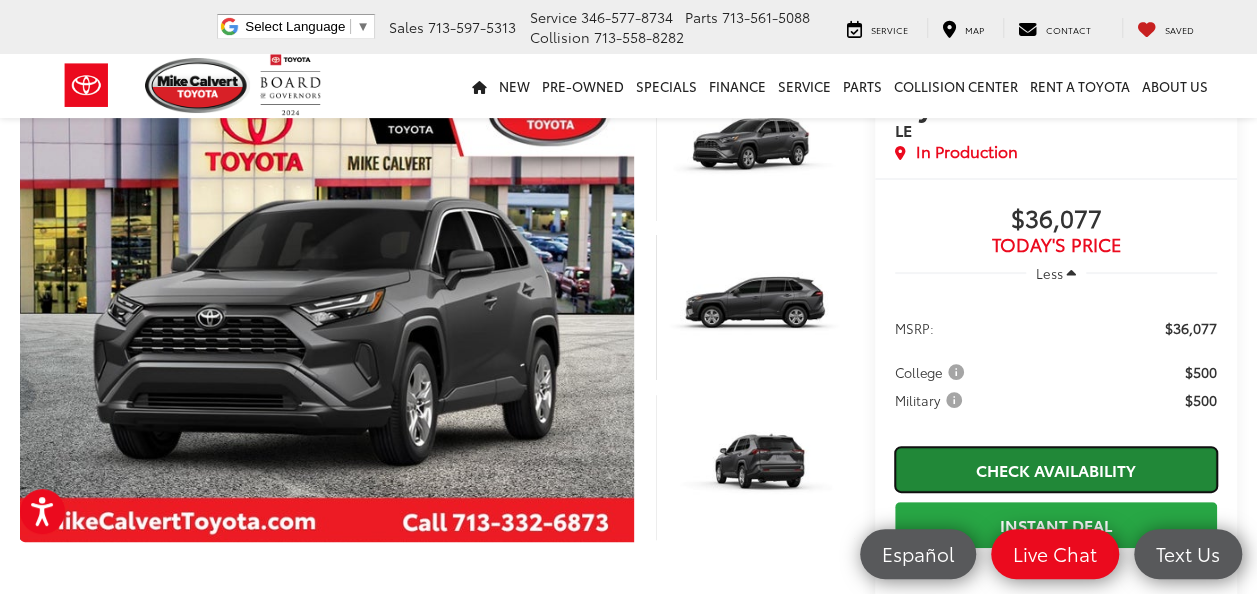 click on "Check Availability" at bounding box center [1056, 469] 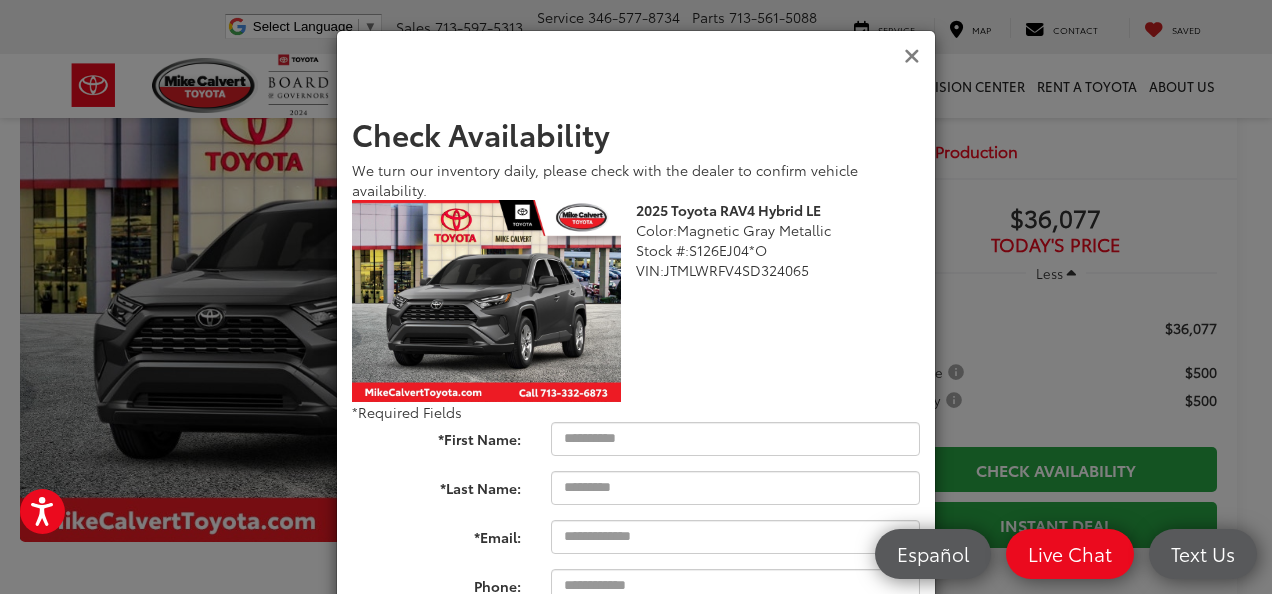 click at bounding box center (912, 56) 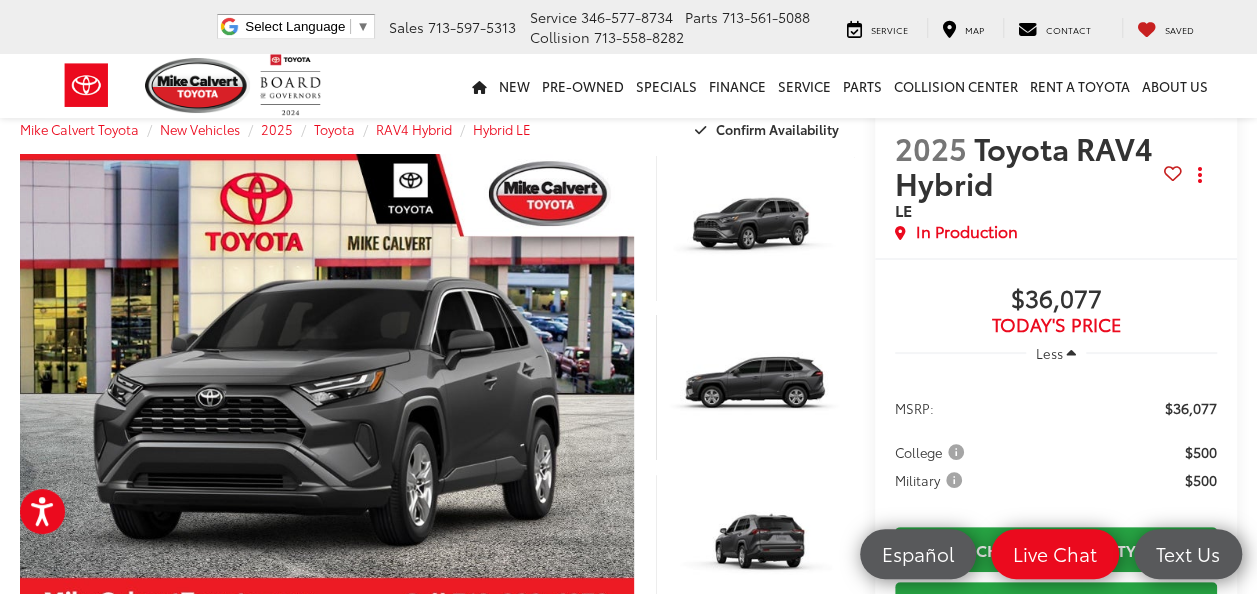 scroll, scrollTop: 0, scrollLeft: 0, axis: both 